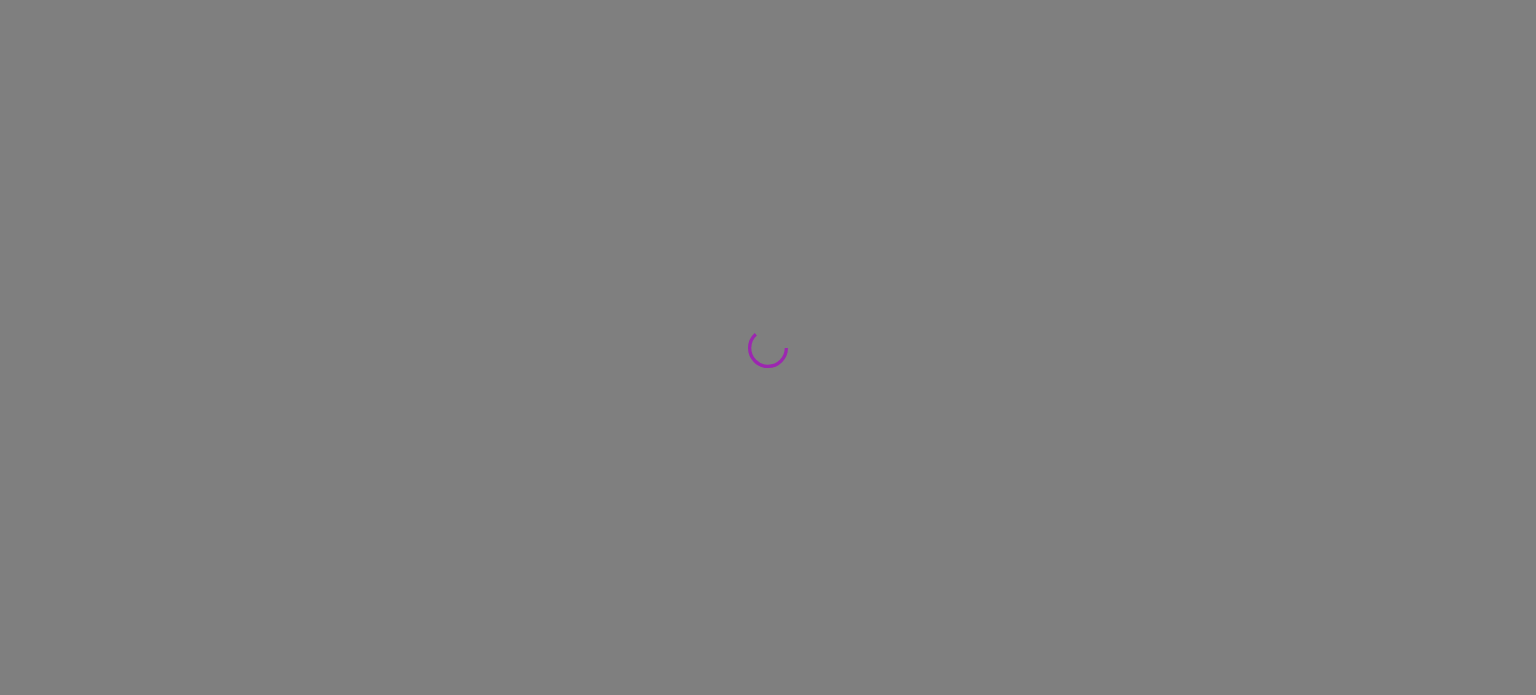 scroll, scrollTop: 0, scrollLeft: 0, axis: both 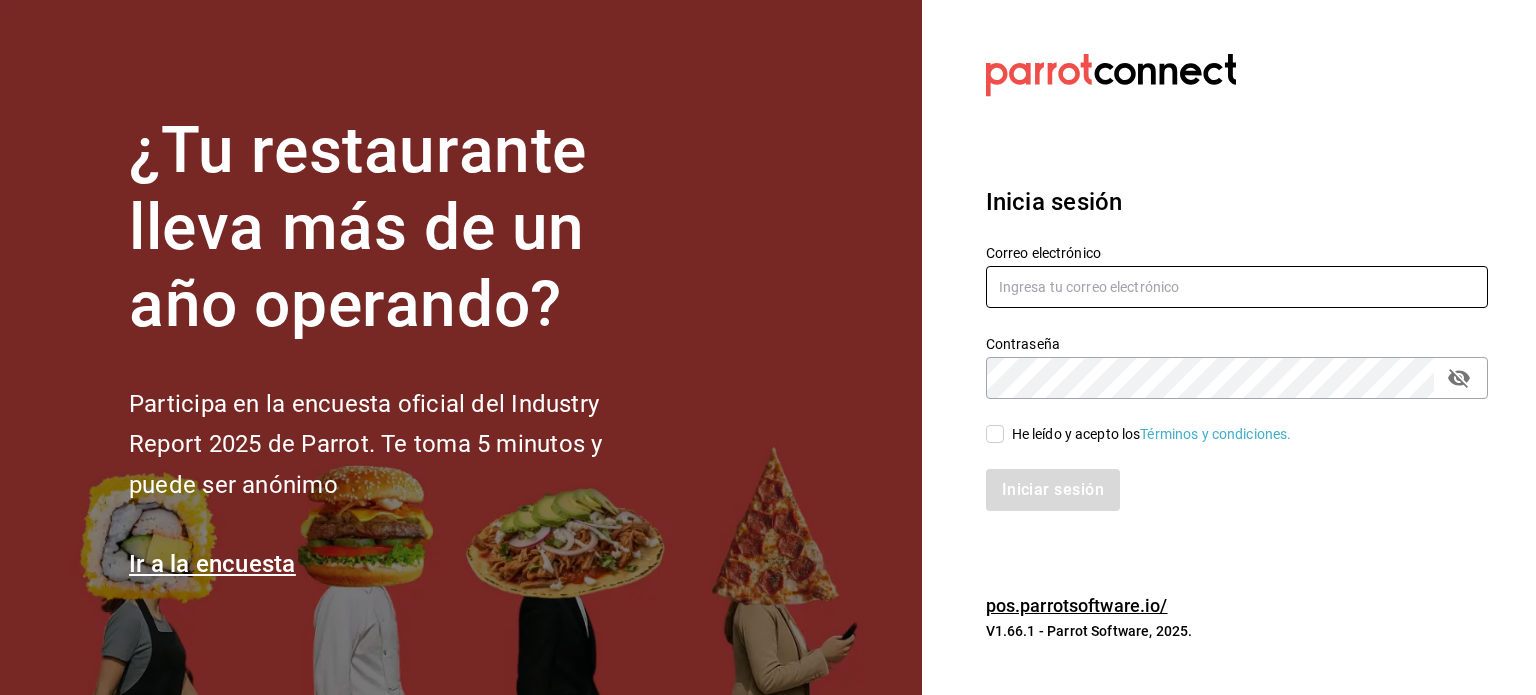 type on "selenevillastrigo@grupobellavista.com.mx" 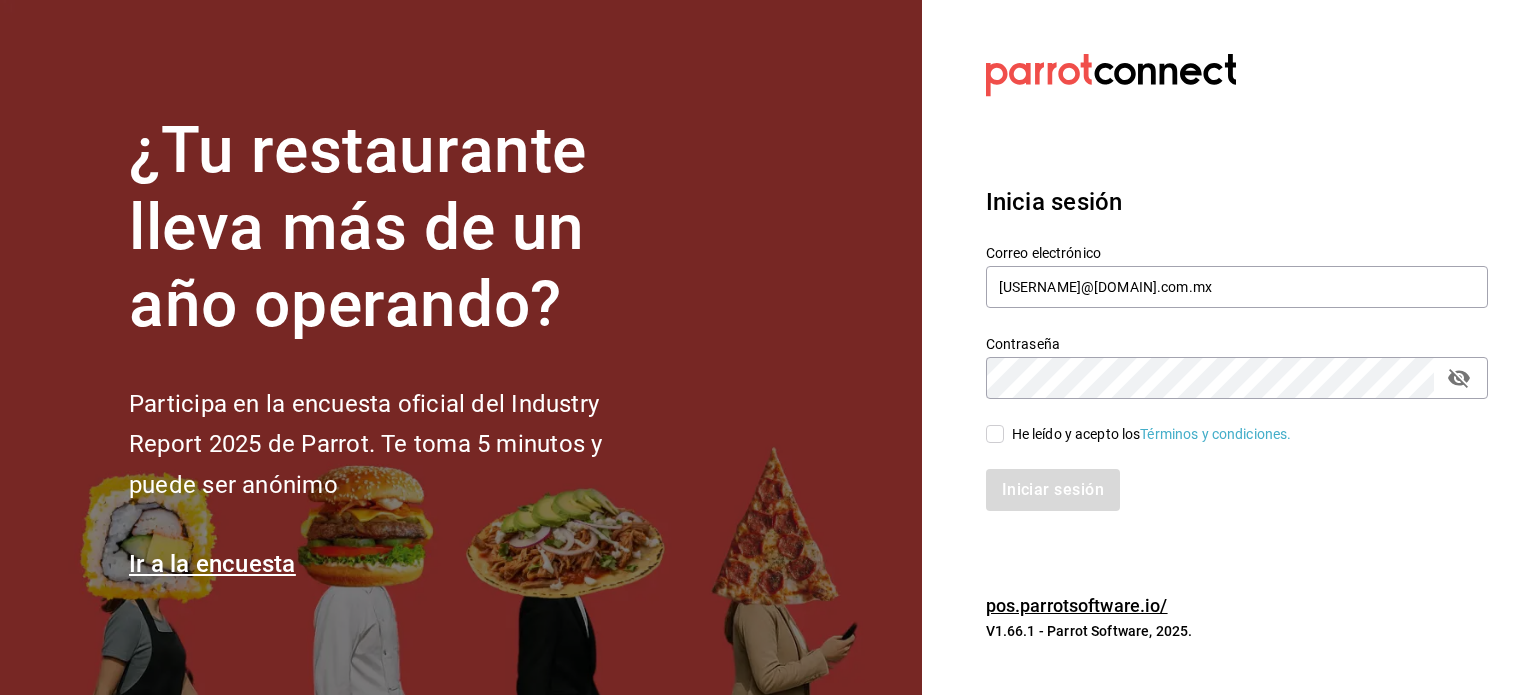 click on "He leído y acepto los  Términos y condiciones." at bounding box center [1225, 422] 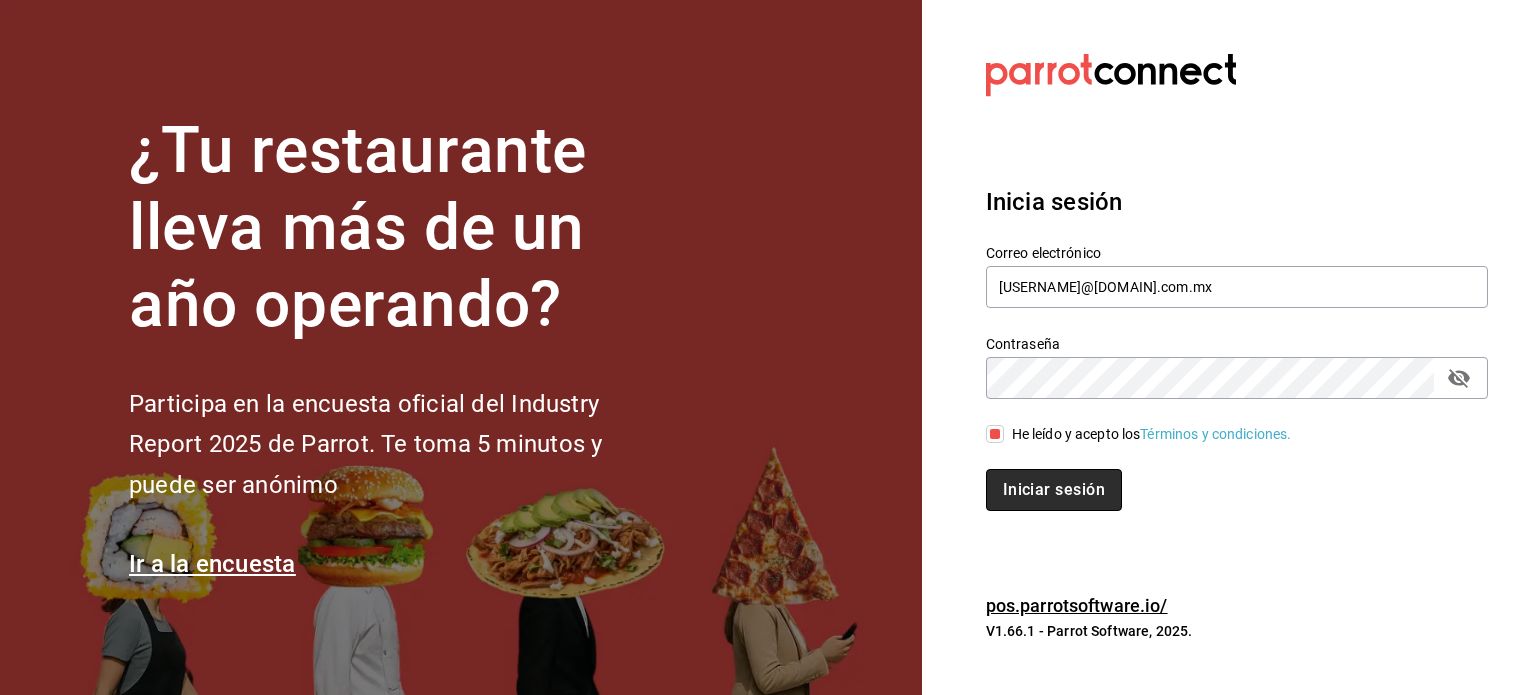 click on "Iniciar sesión" at bounding box center (1054, 490) 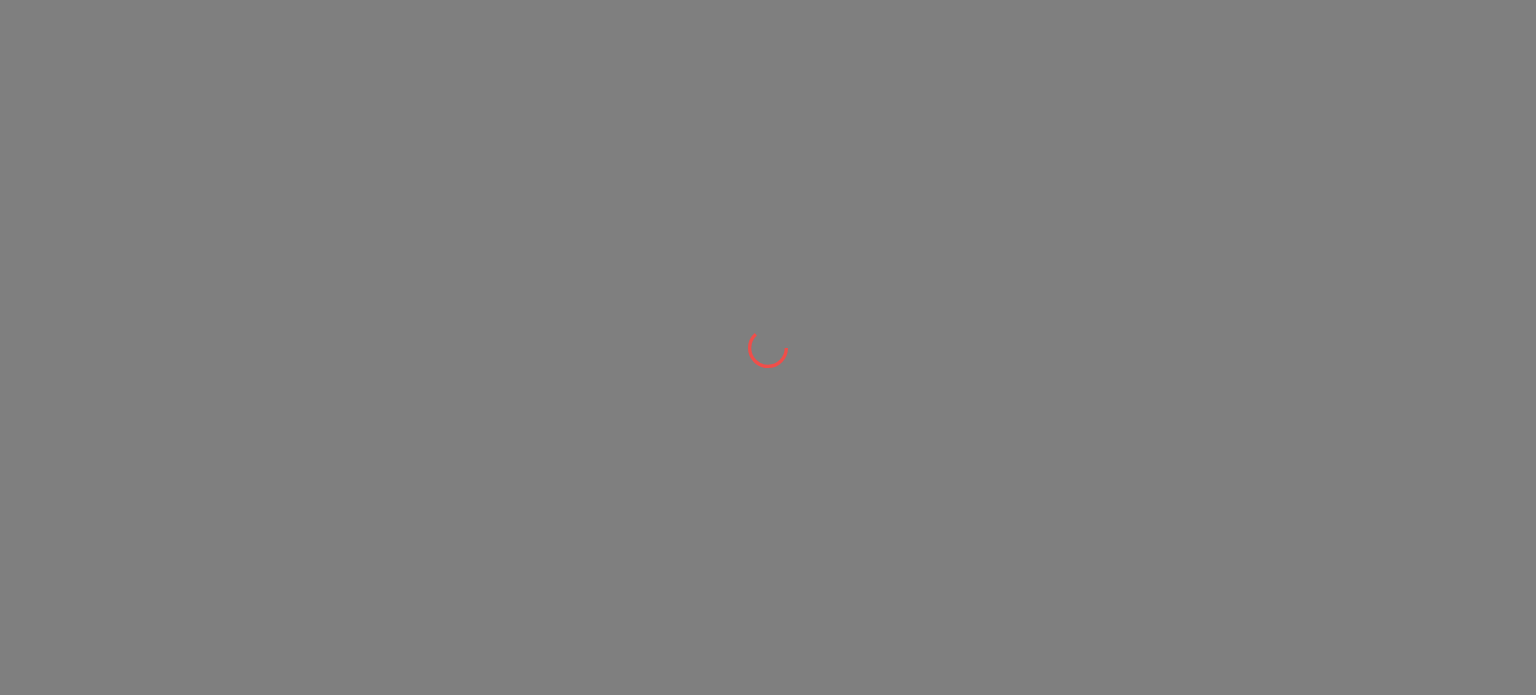 scroll, scrollTop: 0, scrollLeft: 0, axis: both 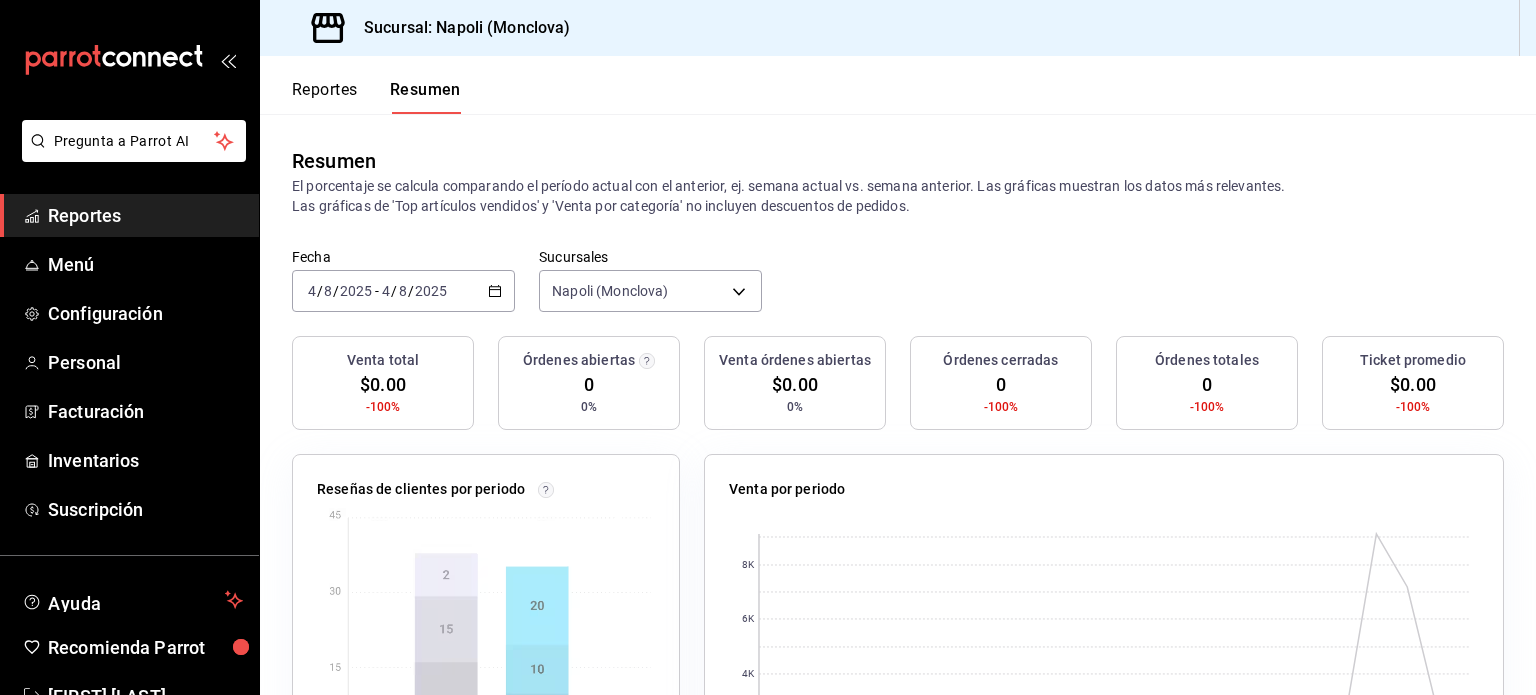 click on "Reportes" at bounding box center [325, 97] 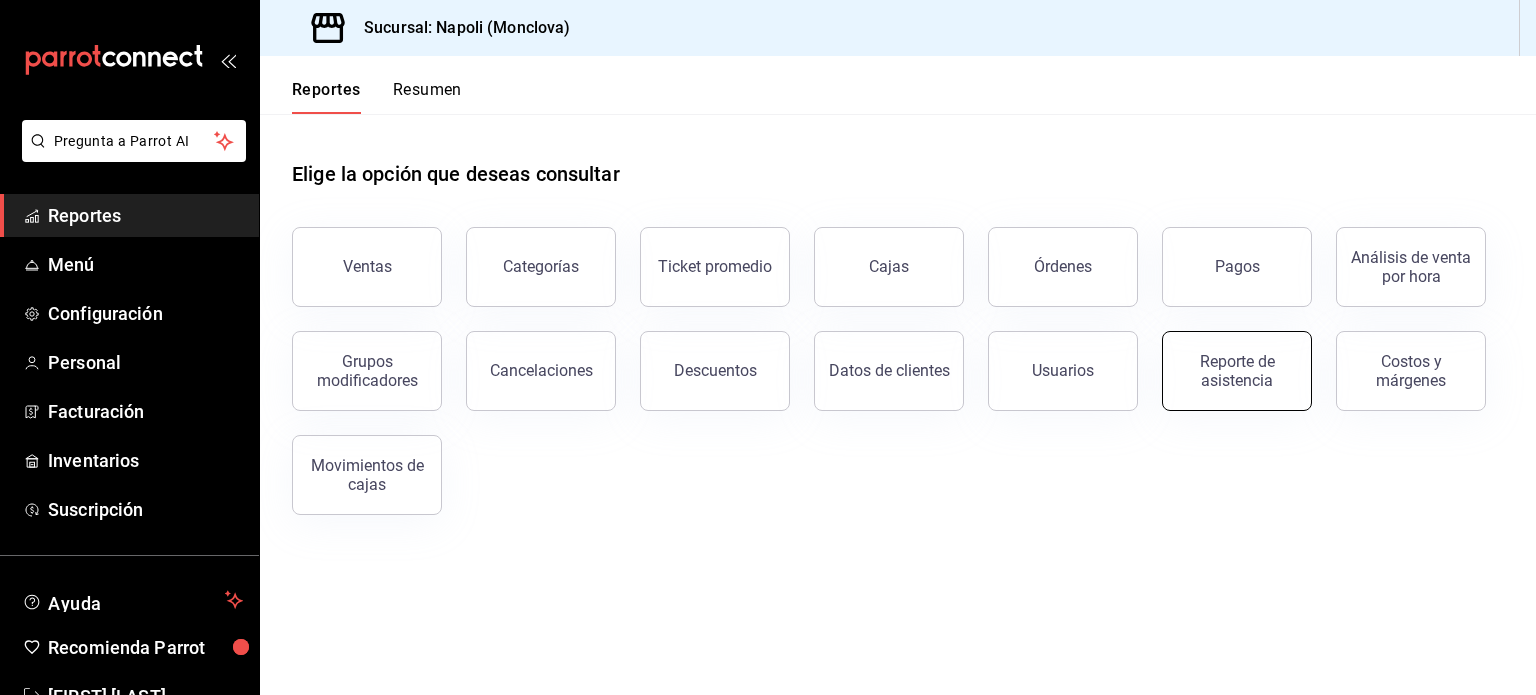 click on "Reporte de asistencia" at bounding box center (1237, 371) 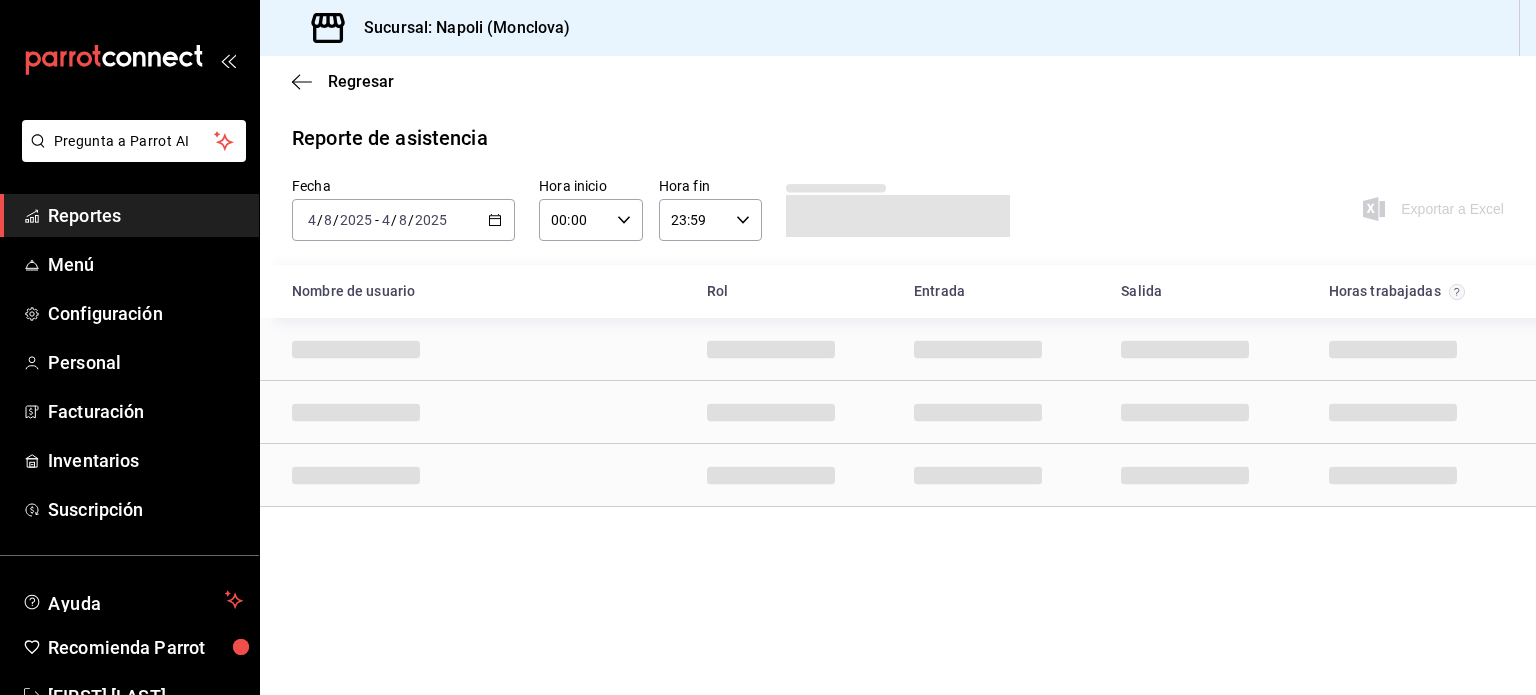 click on "2025-08-04 4 / 8 / 2025 - 2025-08-04 4 / 8 / 2025" at bounding box center [403, 220] 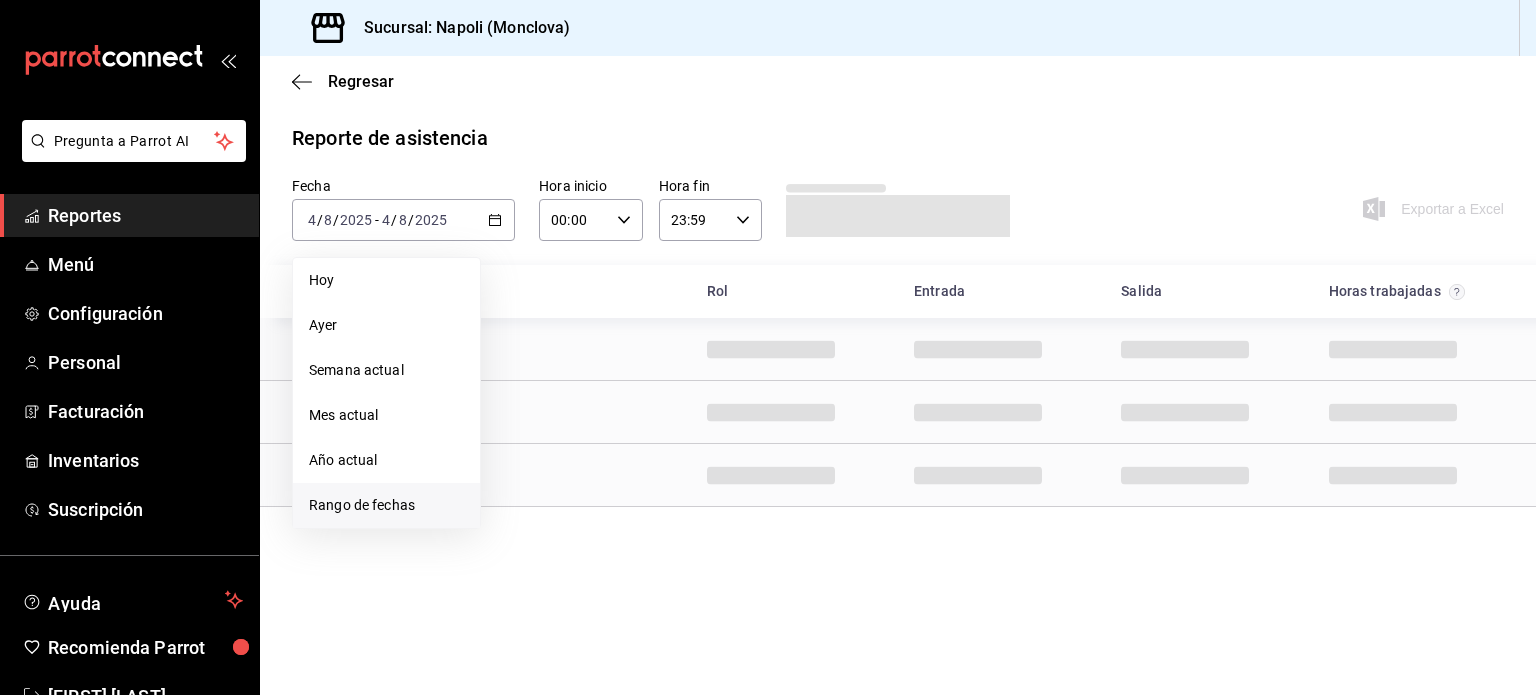 click on "Rango de fechas" at bounding box center (386, 505) 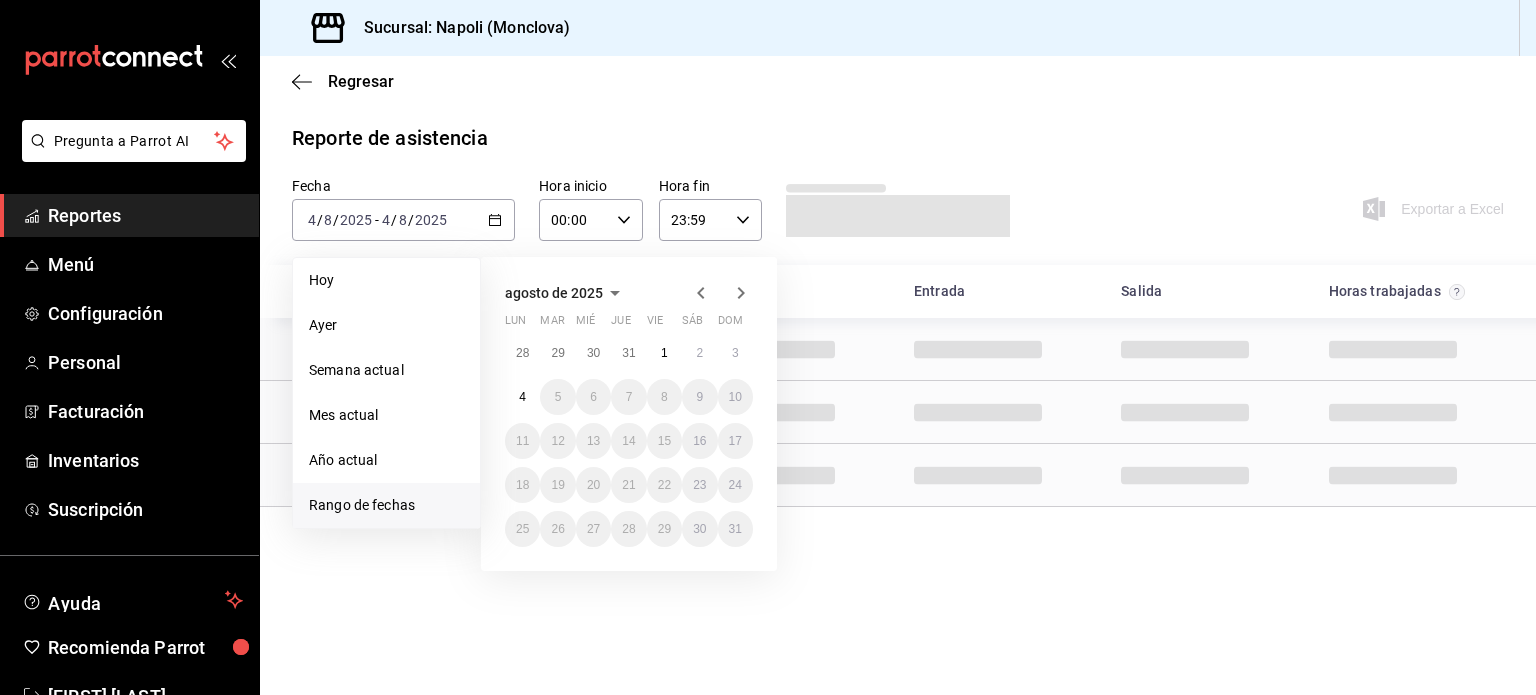 click 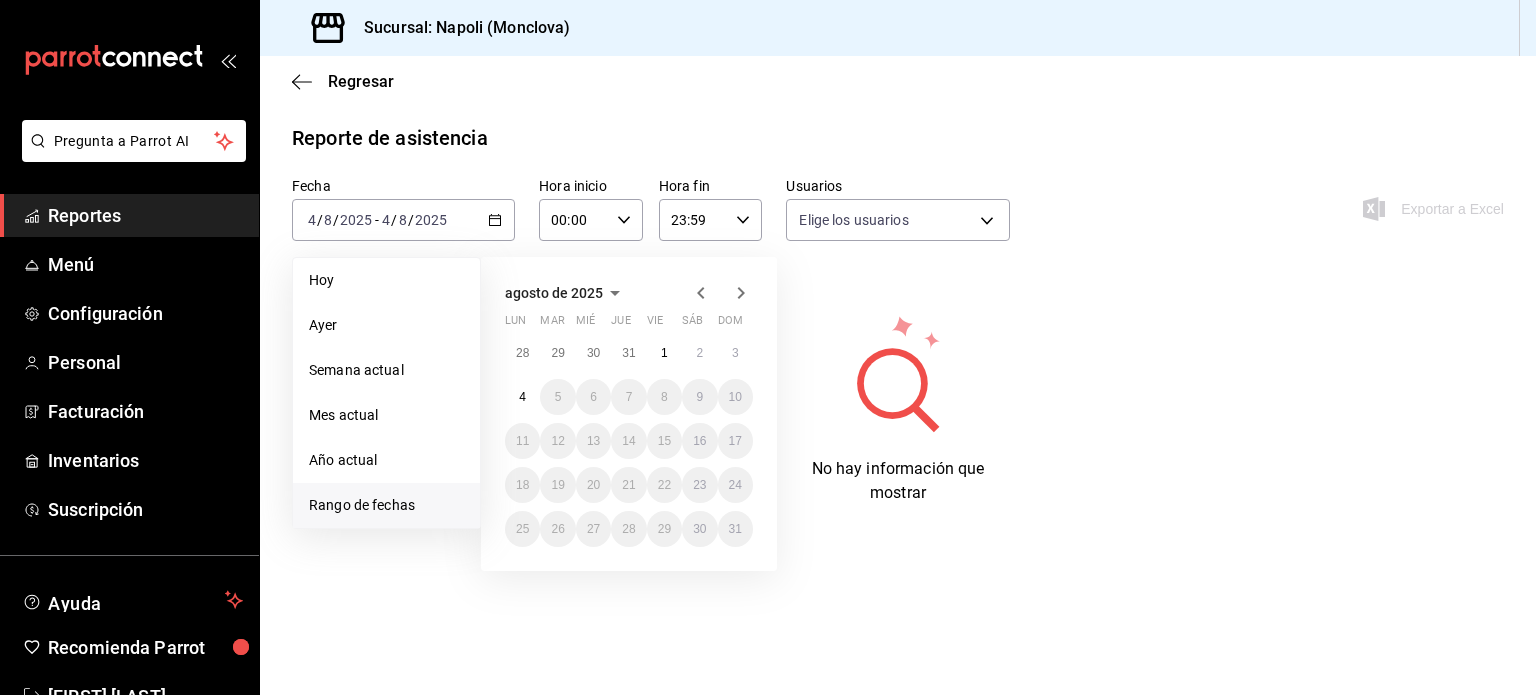 type on "b6226d60-c04f-4402-95fb-db08ea136f4e,5d6f911a-de2b-4beb-a382-33cb6516ab1e,f0322fd2-2a7e-4ad4-b3f6-7fc0282d2466,8cbfa360-e417-4f80-bbc2-b1368013d0ec,6954c383-3162-49c3-bad8-b03282140de6,bd4cb19a-8ce7-498c-9ae3-c202decf99fa,791e41f4-8583-48ec-89ce-dfa6bf3bf784,fe151897-46ff-4e21-bf97-a73b2f5a558c,a518fd72-f059-457a-96d7-a38b02ee8df9,c6b4c45a-2483-4d92-9324-3aeca713b681,61ba42ce-bea5-443e-add9-0683686869f0,f668e284-596a-43e5-a6c5-31bf421e7726,5f96590d-8834-465d-9465-902e94c49302,f44c3bb6-038f-4f84-8ddc-5754fa3898ed,26924039-8232-486f-8ae4-fd2b528e5301,c5a2606c-45d8-429f-94e7-8511d91a83b5,93723872-8edb-4ded-85ca-7d1d46e31ced,83e612cb-0340-408f-b7d2-180d94a3cfeb,fd4aa2e2-311f-45e5-908d-3ead579d1c50,5e67421c-33b9-4149-8371-6cc793ccdfd6,4755c7ab-7606-4f58-9235-7fff39f28cf6,dd561307-c540-428d-901a-e365b28ca501,fc5c47ac-5aba-42bf-a23b-2a958691e805,93c8c91c-dbc7-48e0-a092-0a2d36f29c6f,d9388700-3305-4d09-99cf-4f20848c90aa,4e1ac22e-0b0f-4b80-97dd-39bb6fb8aa29,03c9830f-2bd1-4a02-97f8-3926d00a95ce,fce4bc26-3e4d-4994-8c5..." 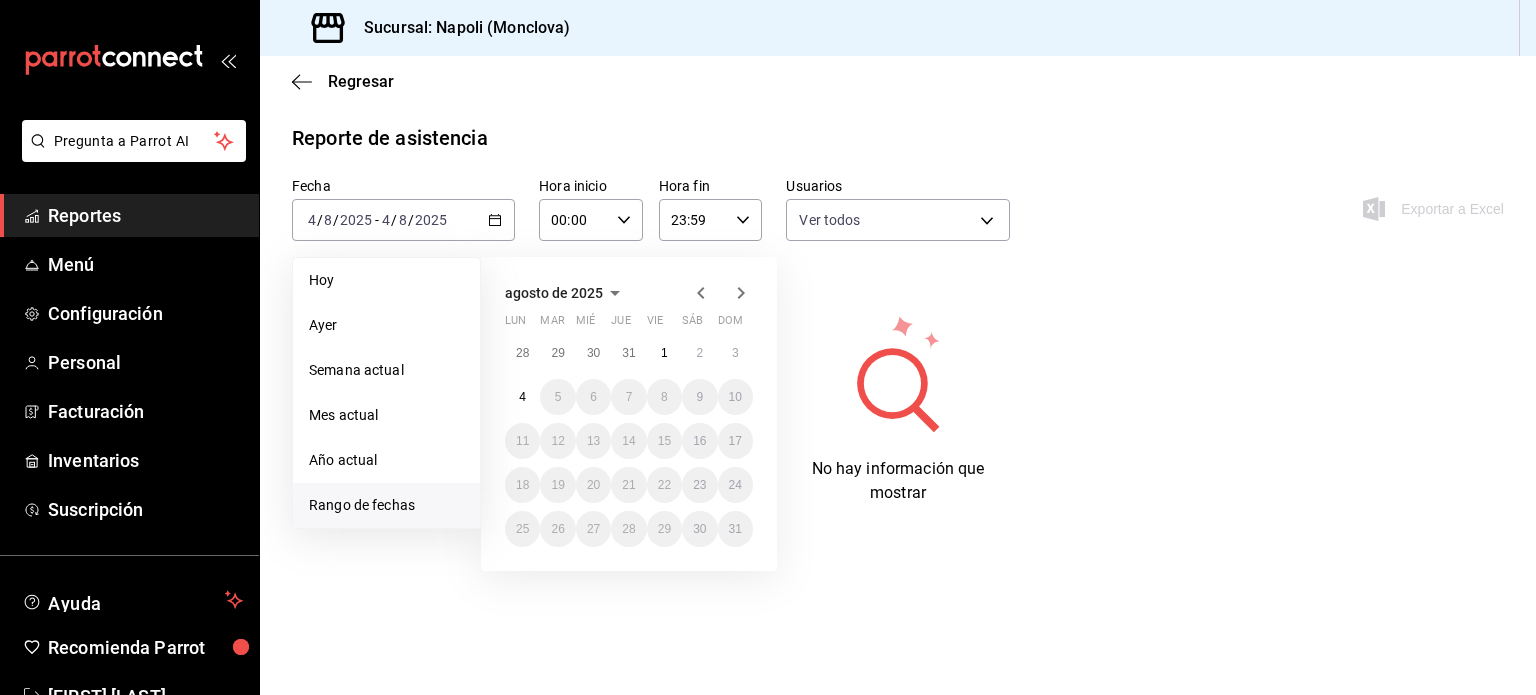 click 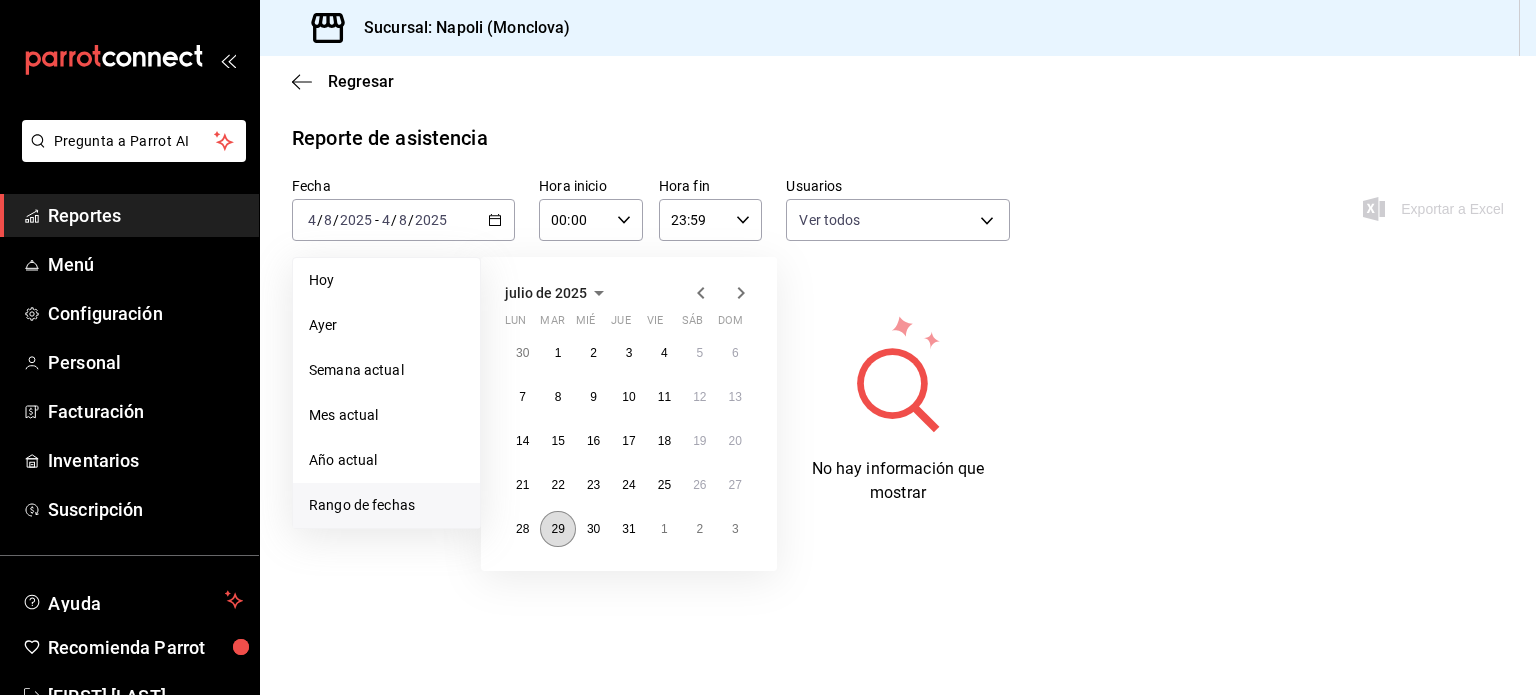 click on "29" at bounding box center [557, 529] 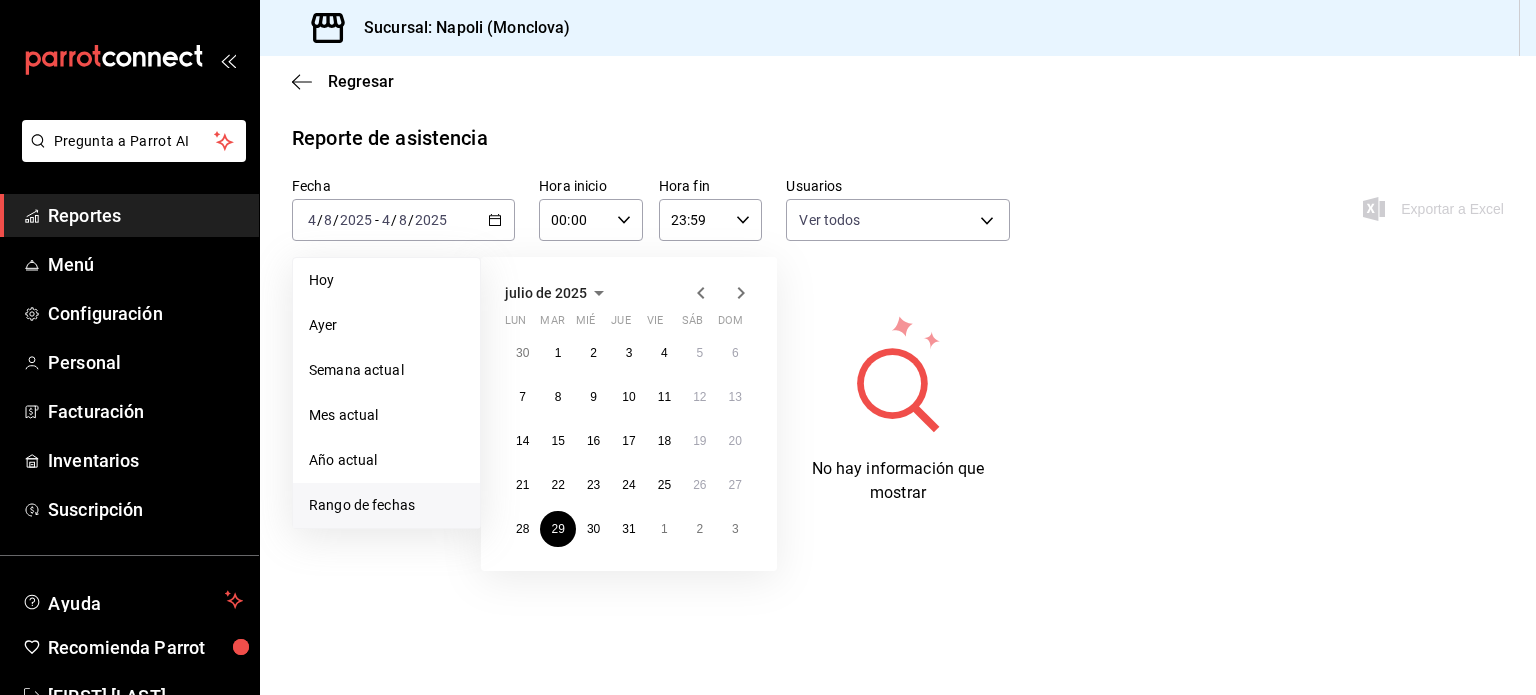 click 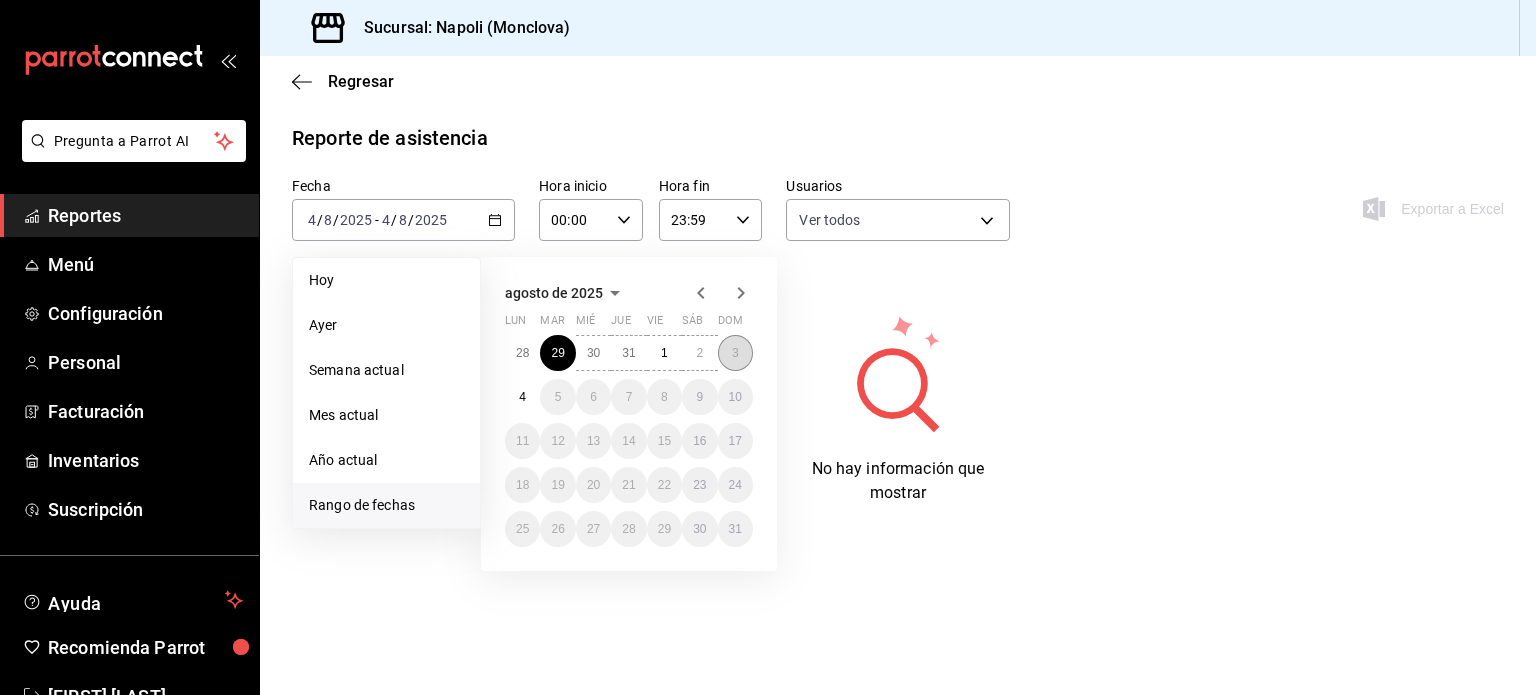click on "3" at bounding box center (735, 353) 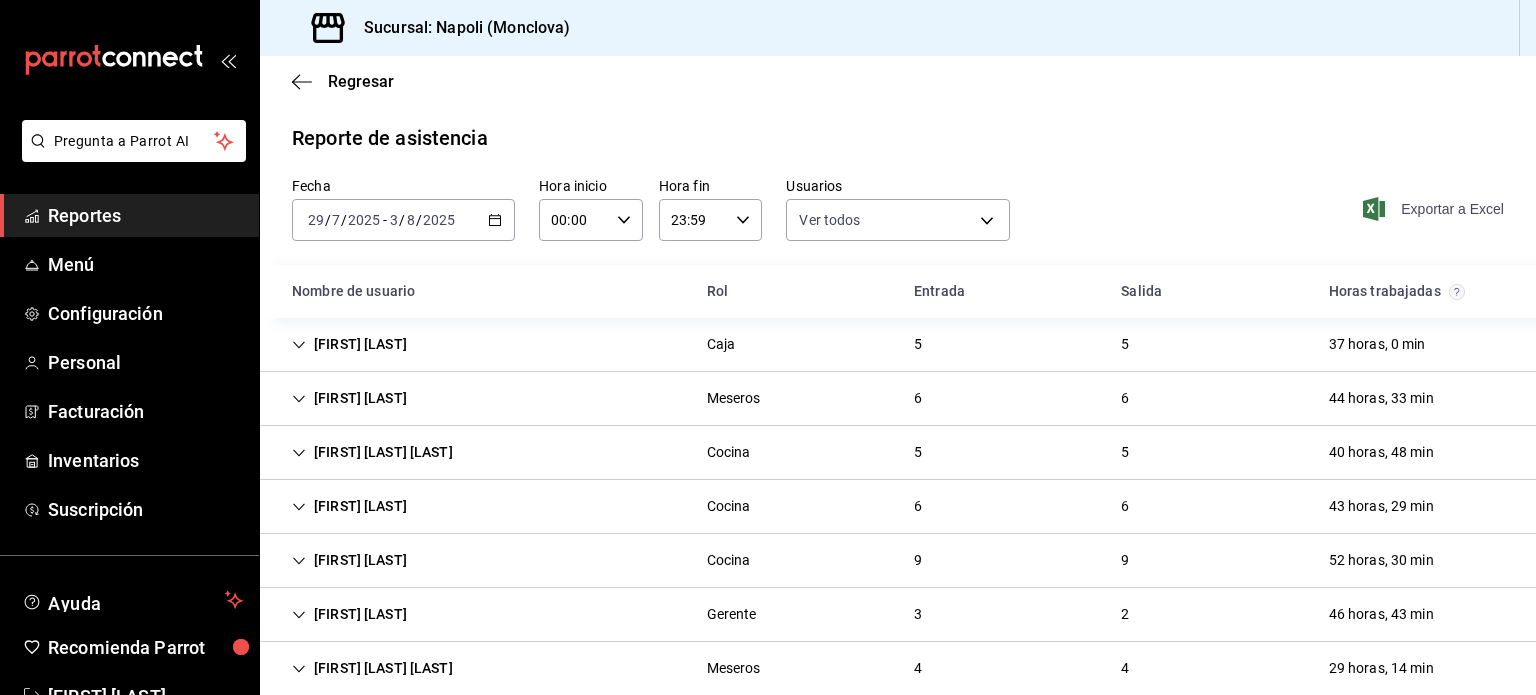 click on "Exportar a Excel" at bounding box center [1435, 209] 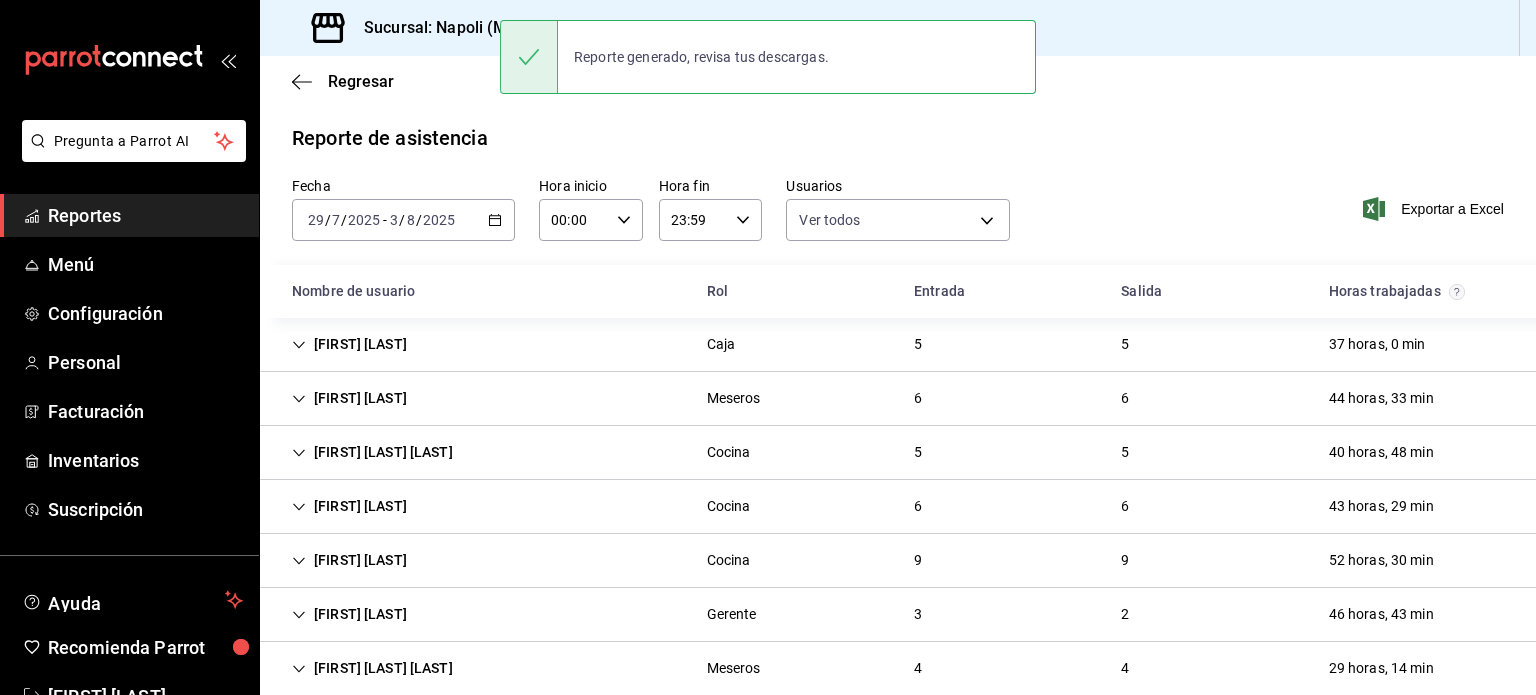 click 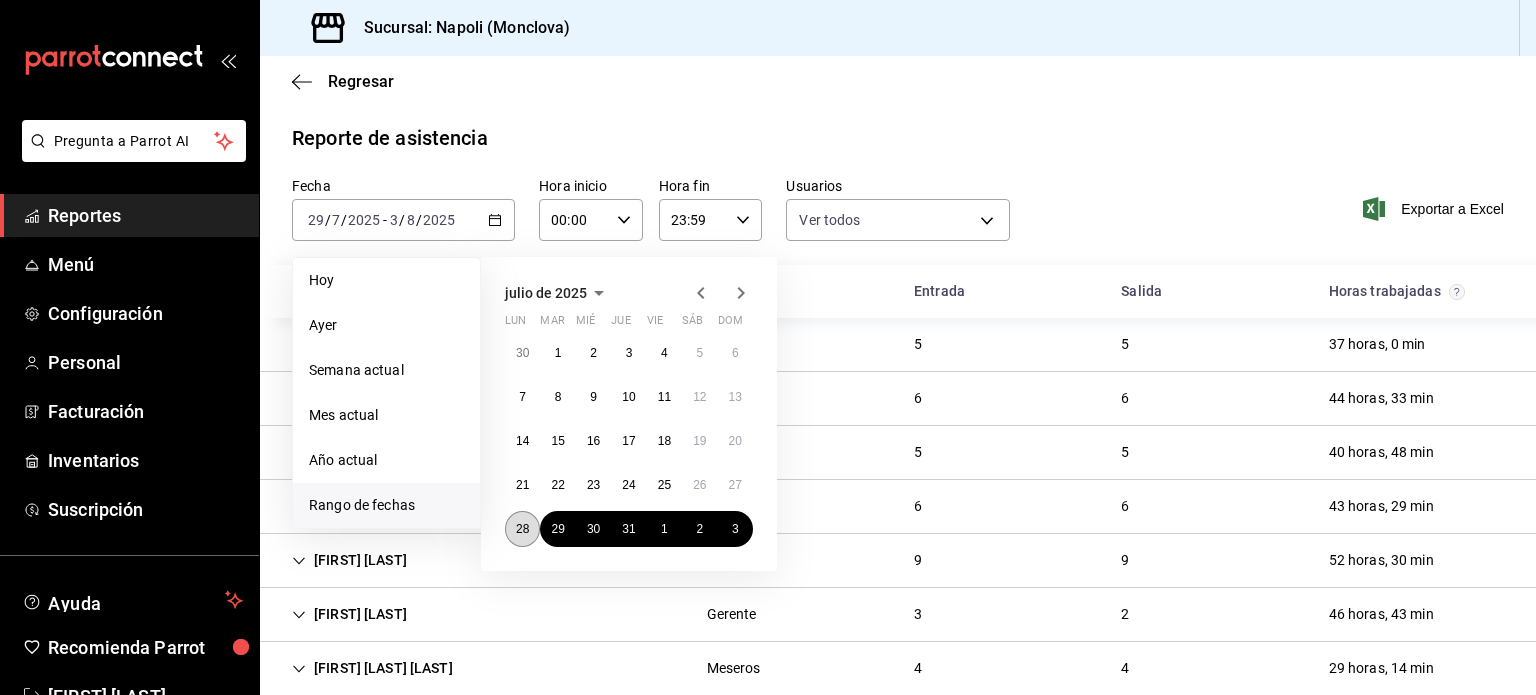 click on "28" at bounding box center (522, 529) 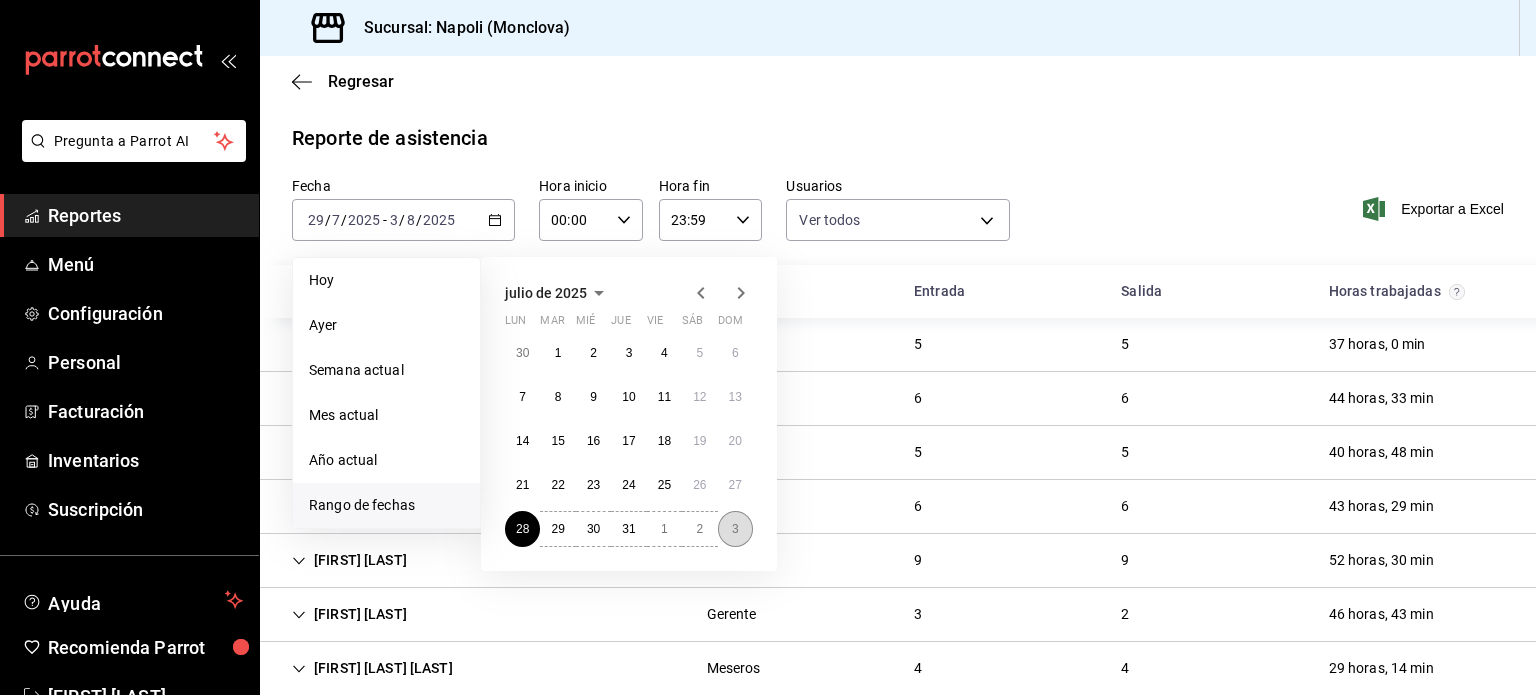 click on "3" at bounding box center [735, 529] 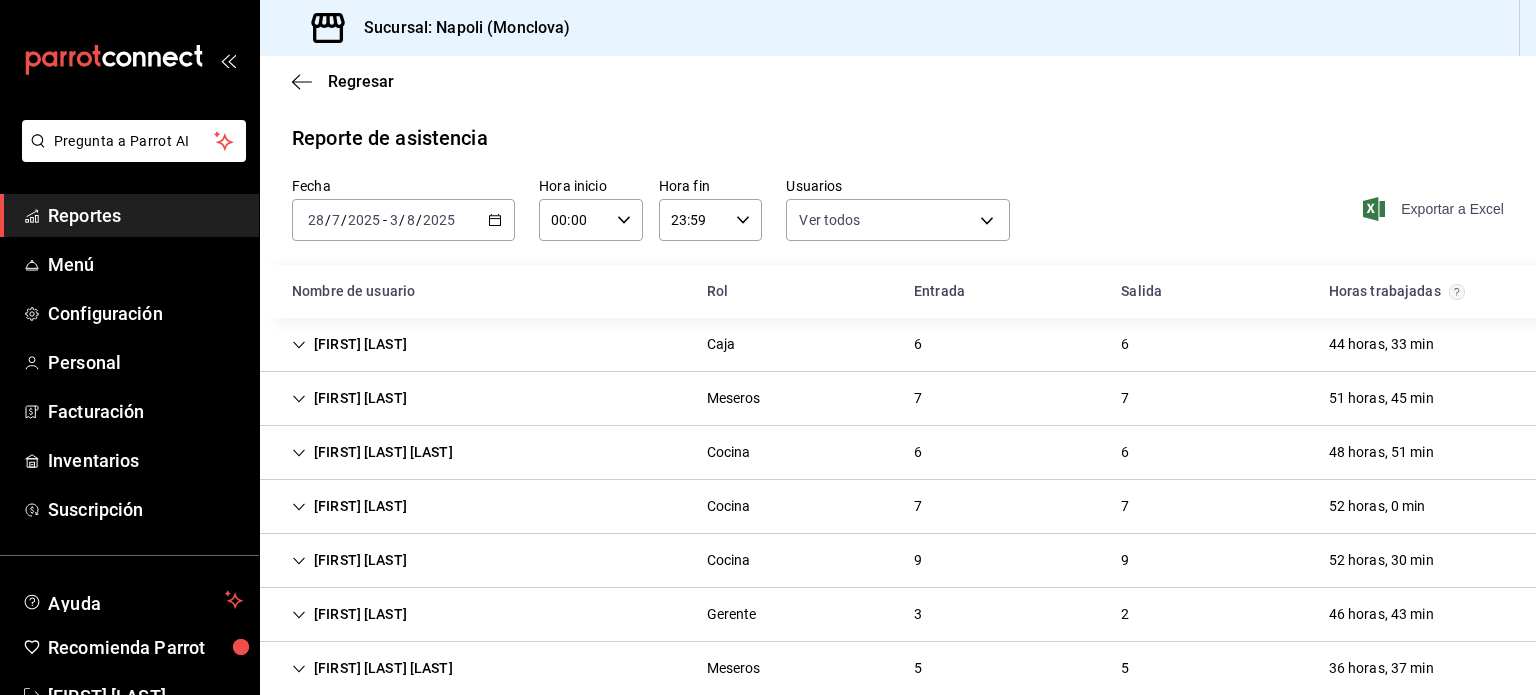click on "Exportar a Excel" at bounding box center (1435, 209) 